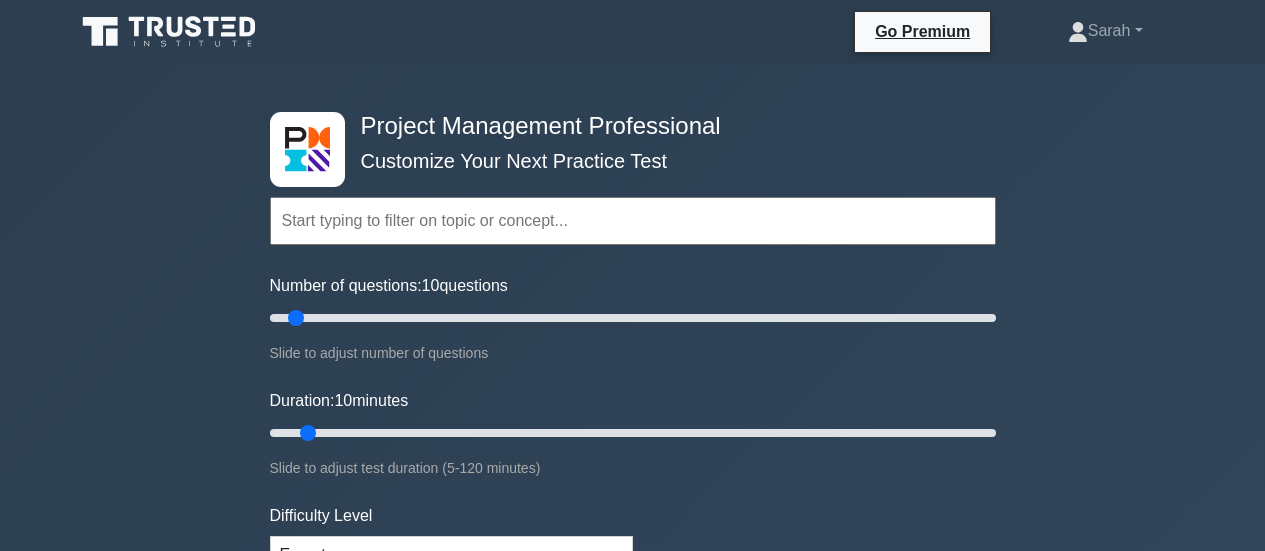 scroll, scrollTop: 369, scrollLeft: 0, axis: vertical 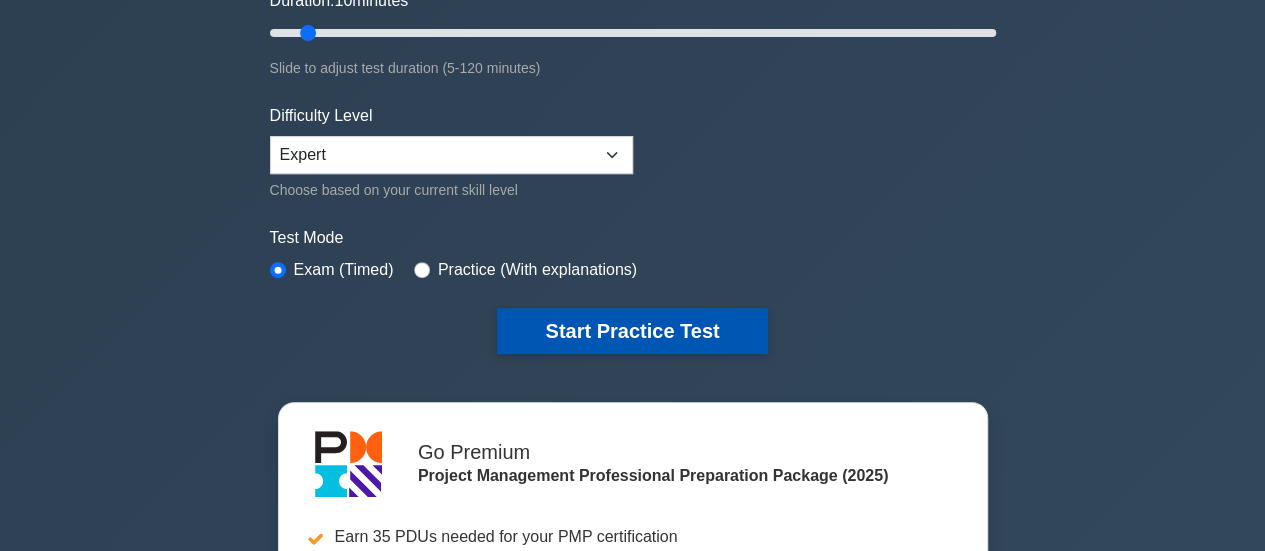 click on "Start Practice Test" at bounding box center [632, 331] 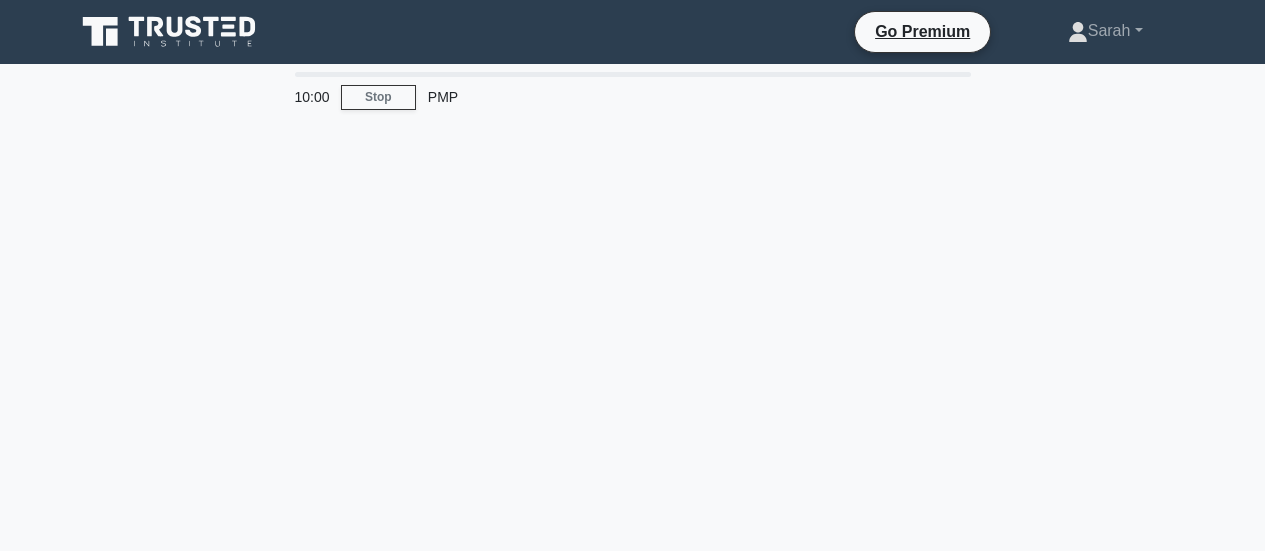 scroll, scrollTop: 0, scrollLeft: 0, axis: both 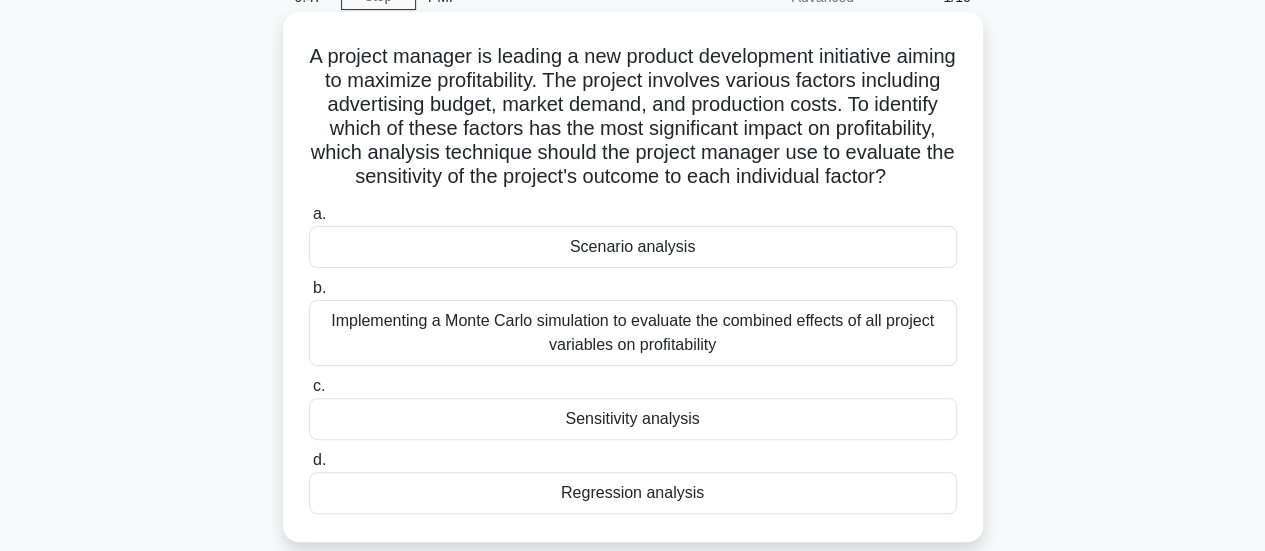 click on "Sensitivity analysis" at bounding box center (633, 419) 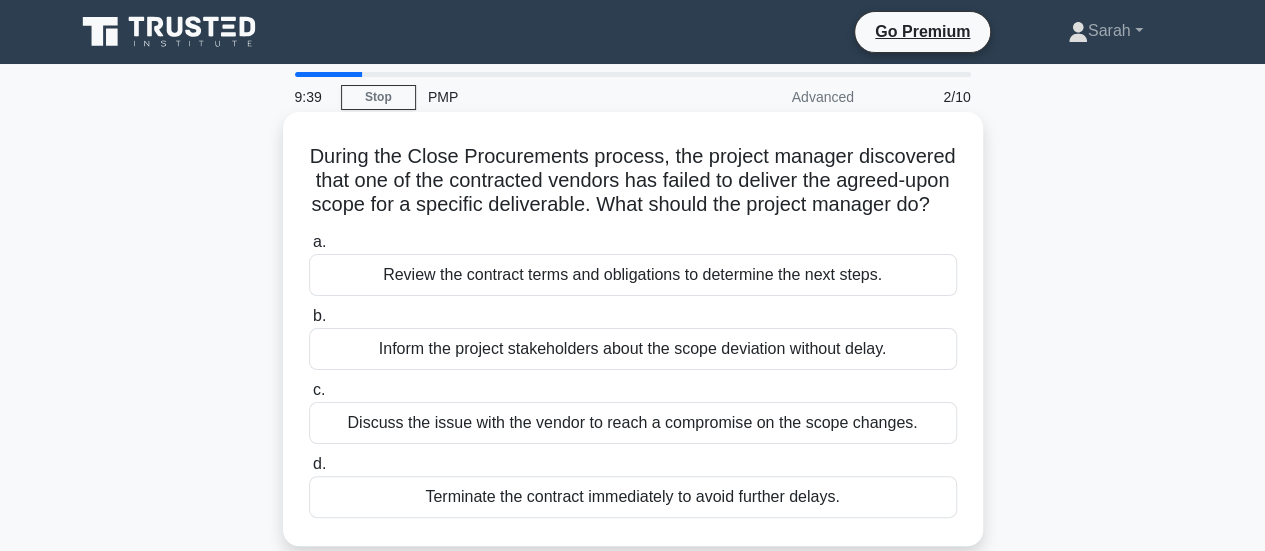 scroll, scrollTop: 100, scrollLeft: 0, axis: vertical 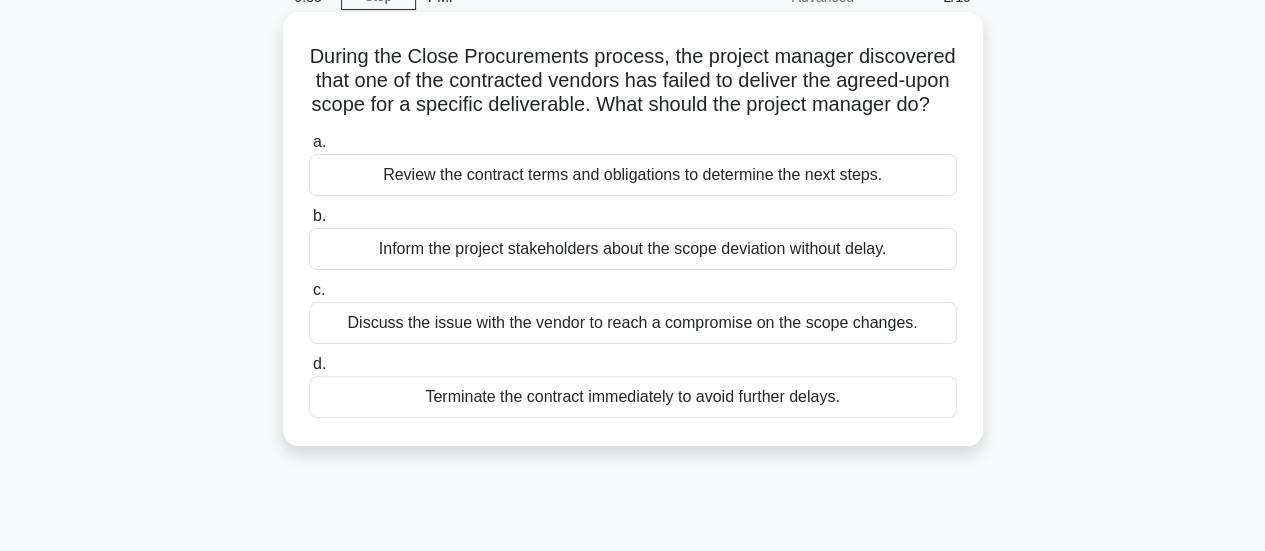 click on "Review the contract terms and obligations to determine the next steps." at bounding box center (633, 175) 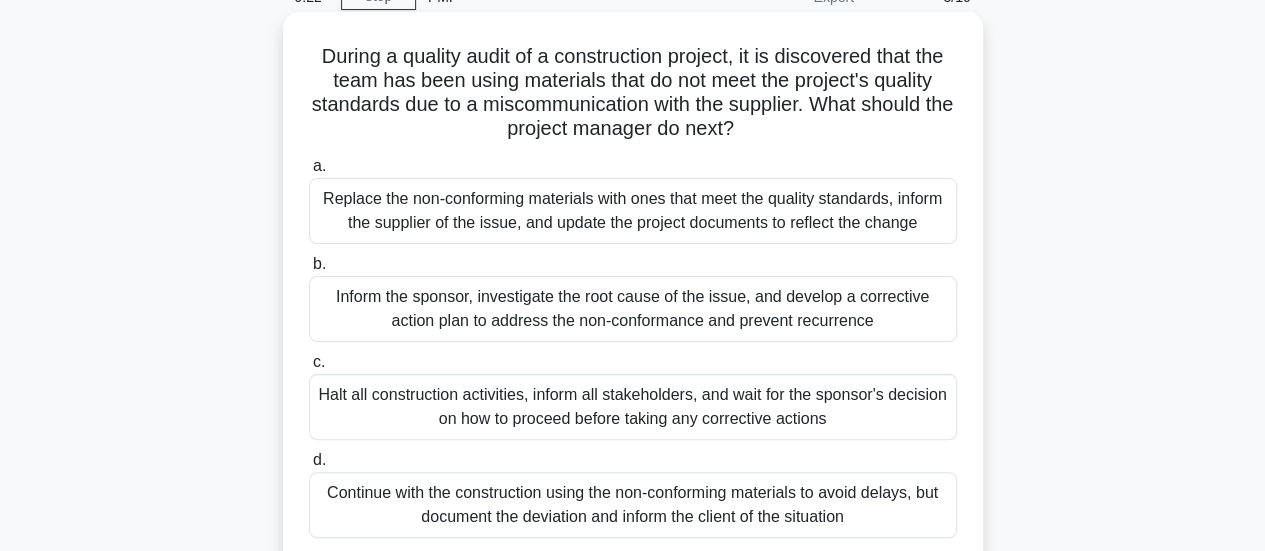 scroll, scrollTop: 200, scrollLeft: 0, axis: vertical 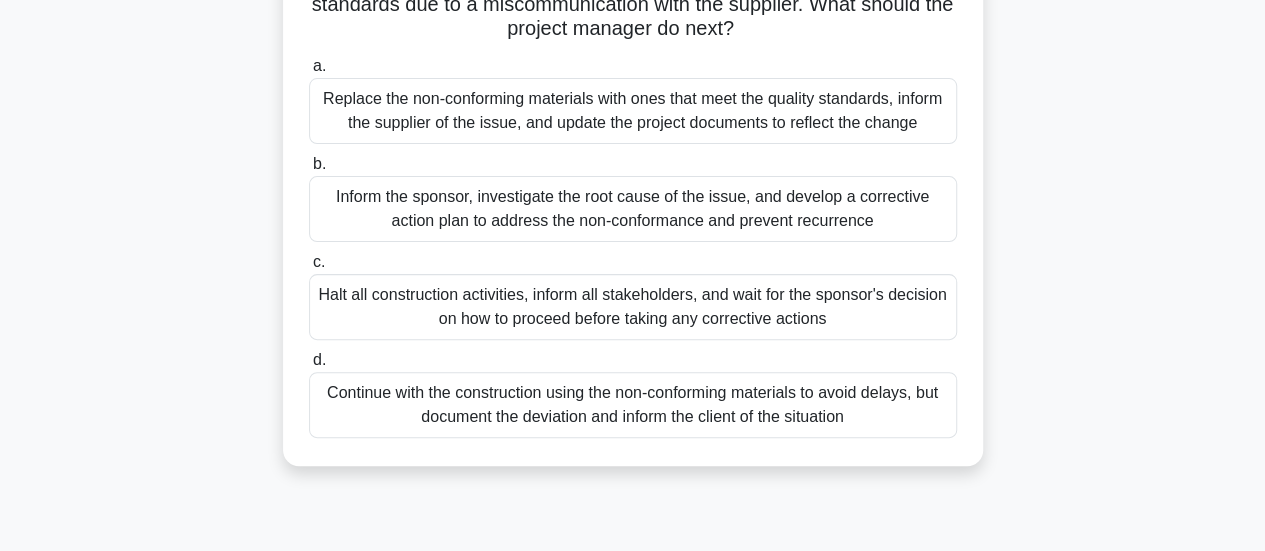 click on "Inform the sponsor, investigate the root cause of the issue, and develop a corrective action plan to address the non-conformance and prevent recurrence" at bounding box center (633, 209) 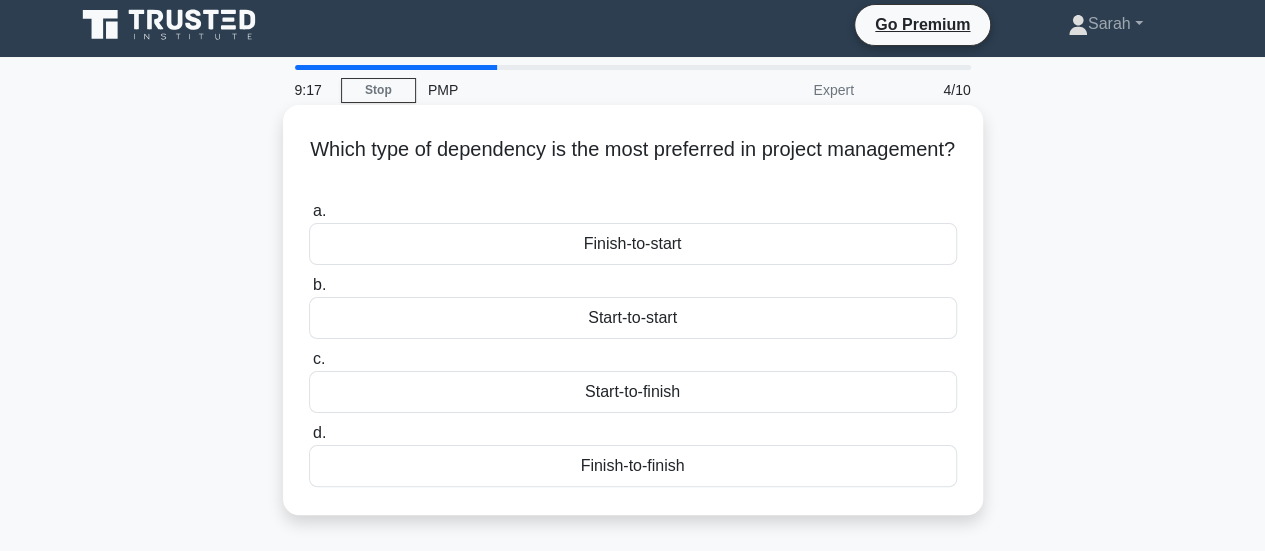 scroll, scrollTop: 0, scrollLeft: 0, axis: both 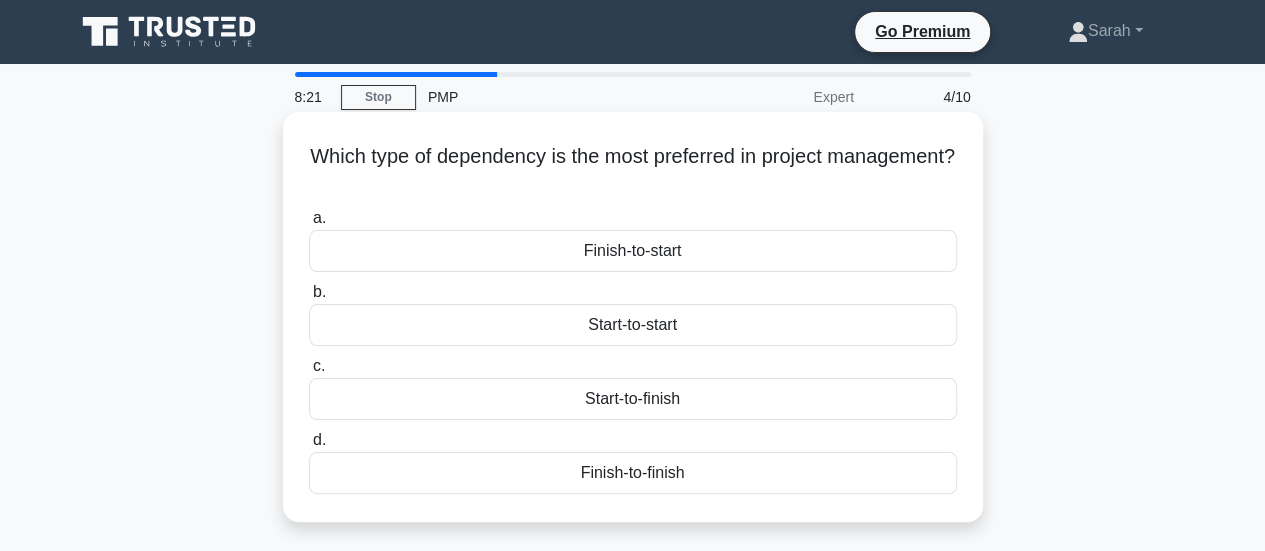 click on "Start-to-finish" at bounding box center (633, 399) 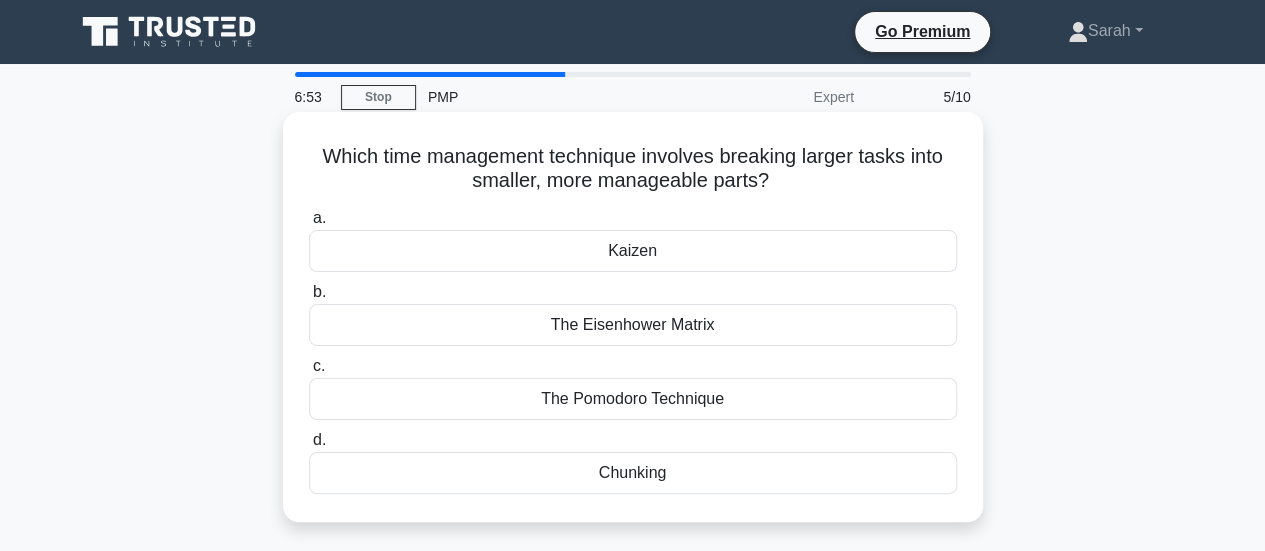 click on "The Pomodoro Technique" at bounding box center (633, 399) 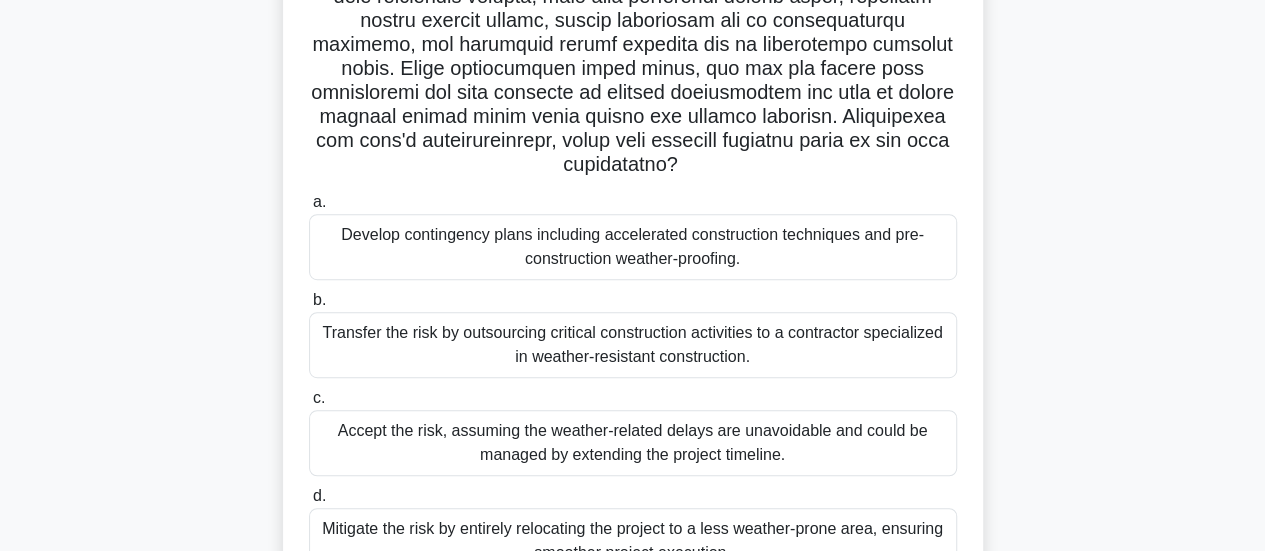 scroll, scrollTop: 500, scrollLeft: 0, axis: vertical 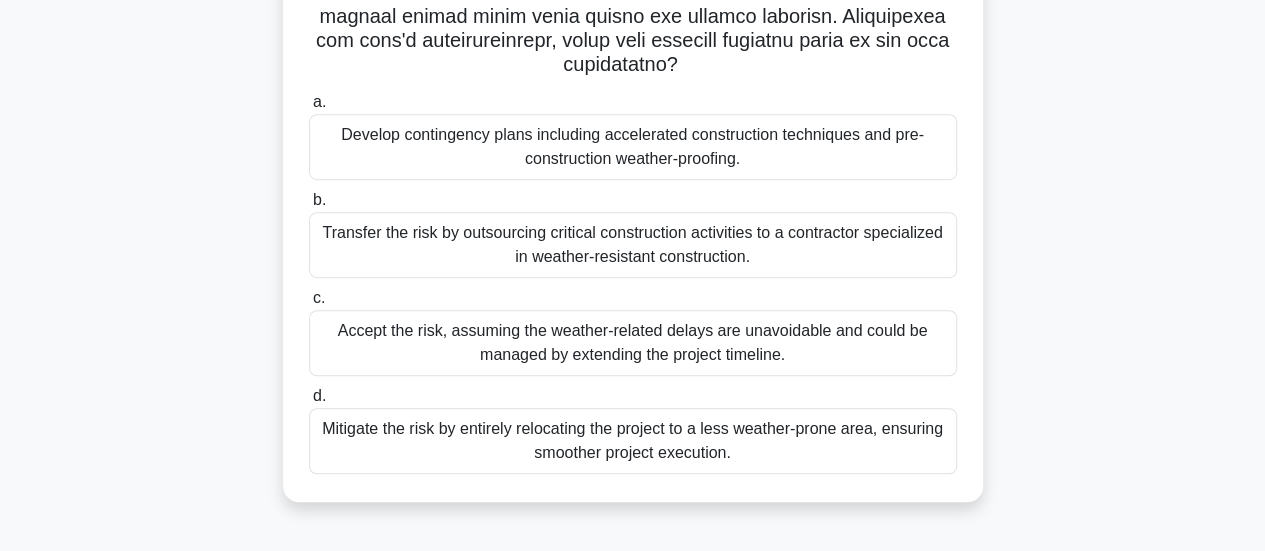 click on "Develop contingency plans including accelerated construction techniques and pre-construction weather-proofing." at bounding box center (633, 147) 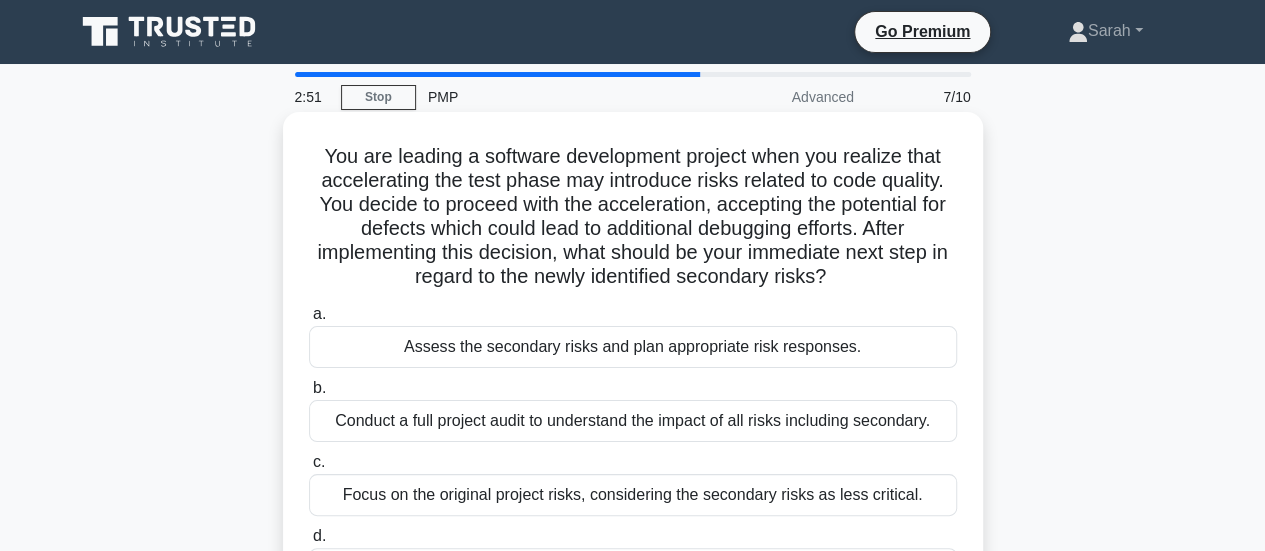 scroll, scrollTop: 100, scrollLeft: 0, axis: vertical 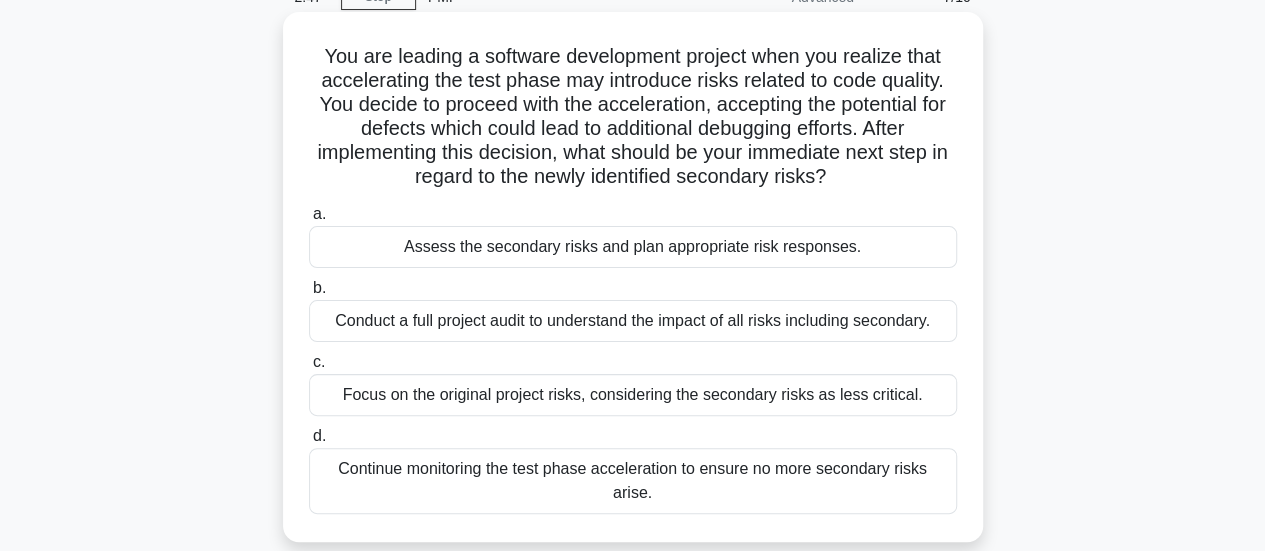 click on "Assess the secondary risks and plan appropriate risk responses." at bounding box center (633, 247) 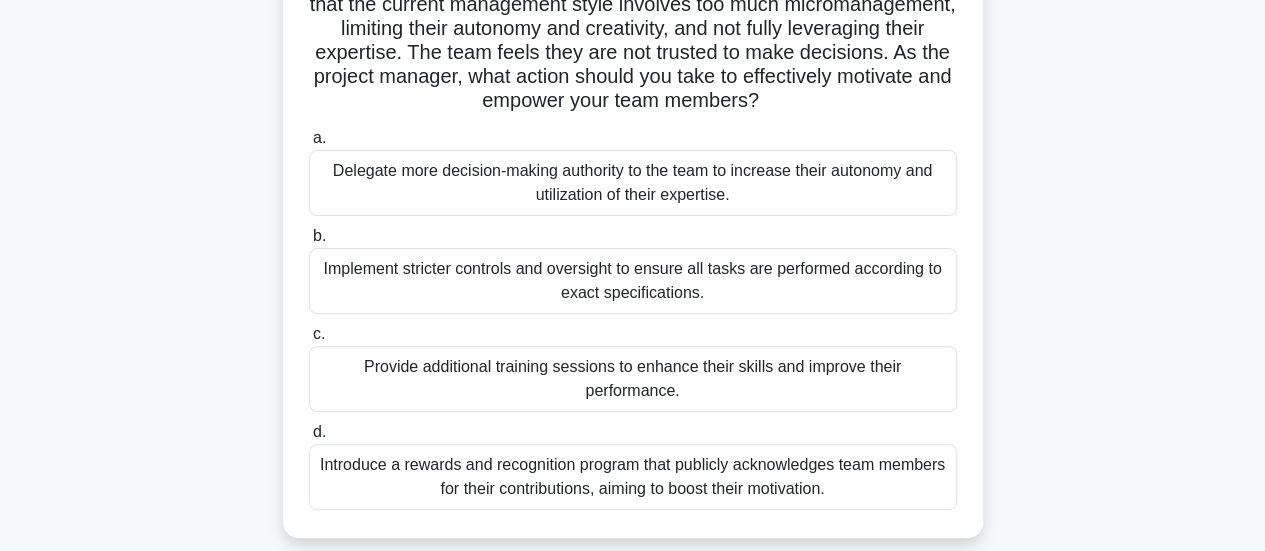 scroll, scrollTop: 100, scrollLeft: 0, axis: vertical 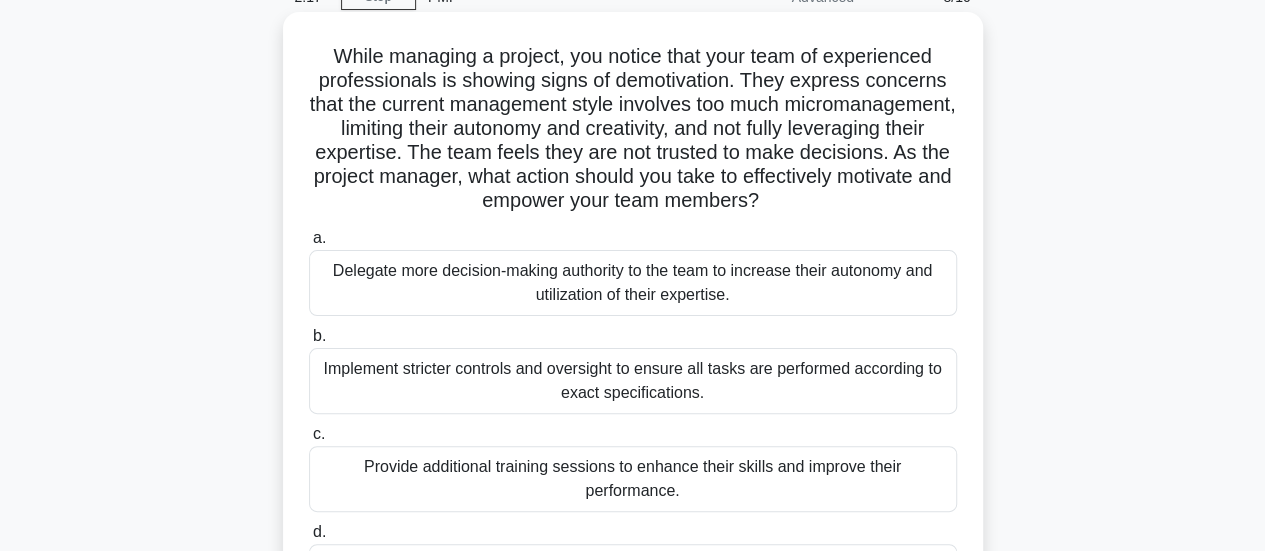 click on "Delegate more decision-making authority to the team to increase their autonomy and utilization of their expertise." at bounding box center (633, 283) 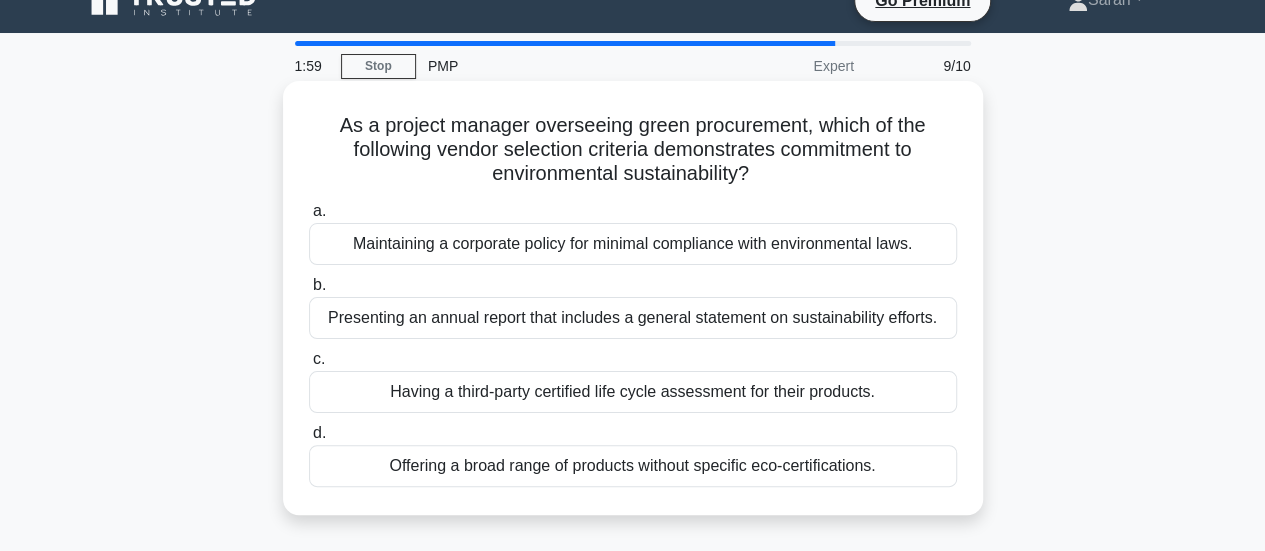 scroll, scrollTop: 0, scrollLeft: 0, axis: both 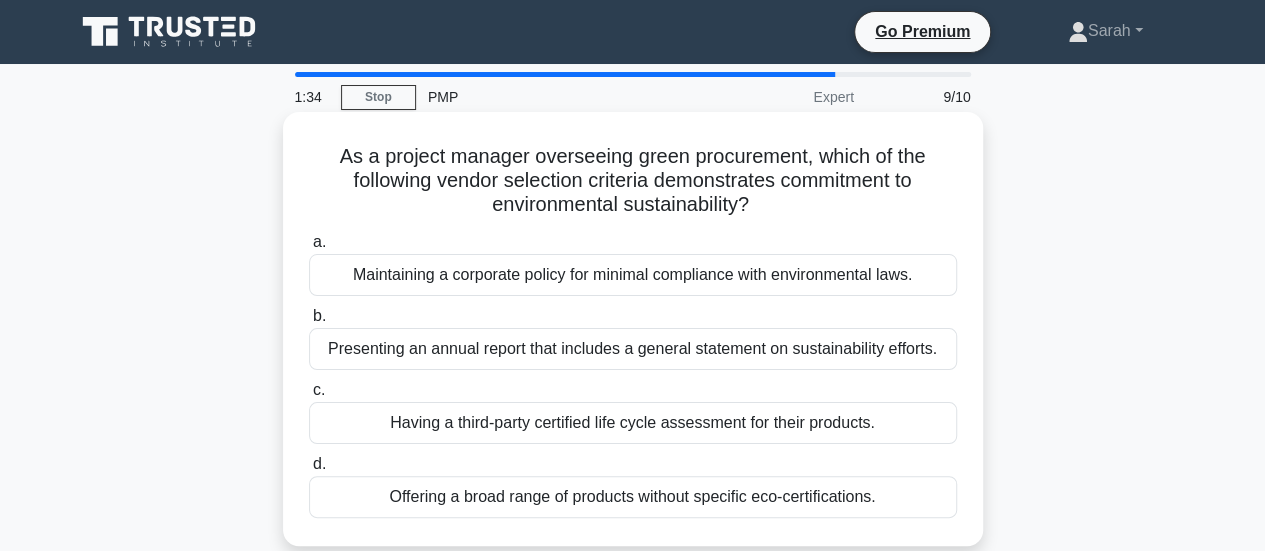 click on "Having a third-party certified life cycle assessment for their products." at bounding box center (633, 423) 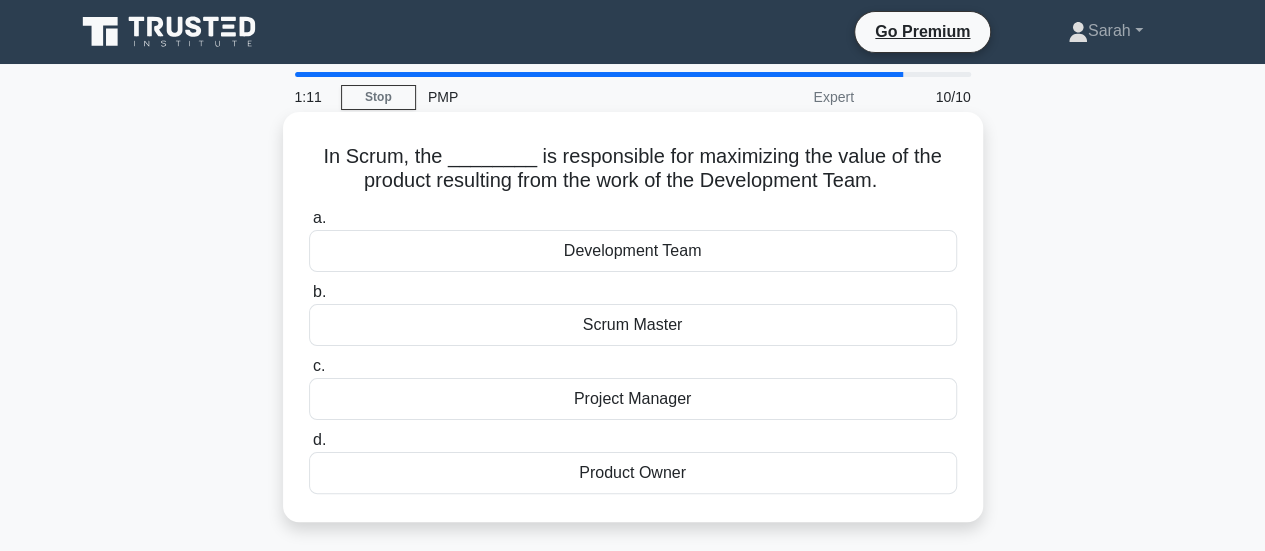 click on "Development Team" at bounding box center (633, 251) 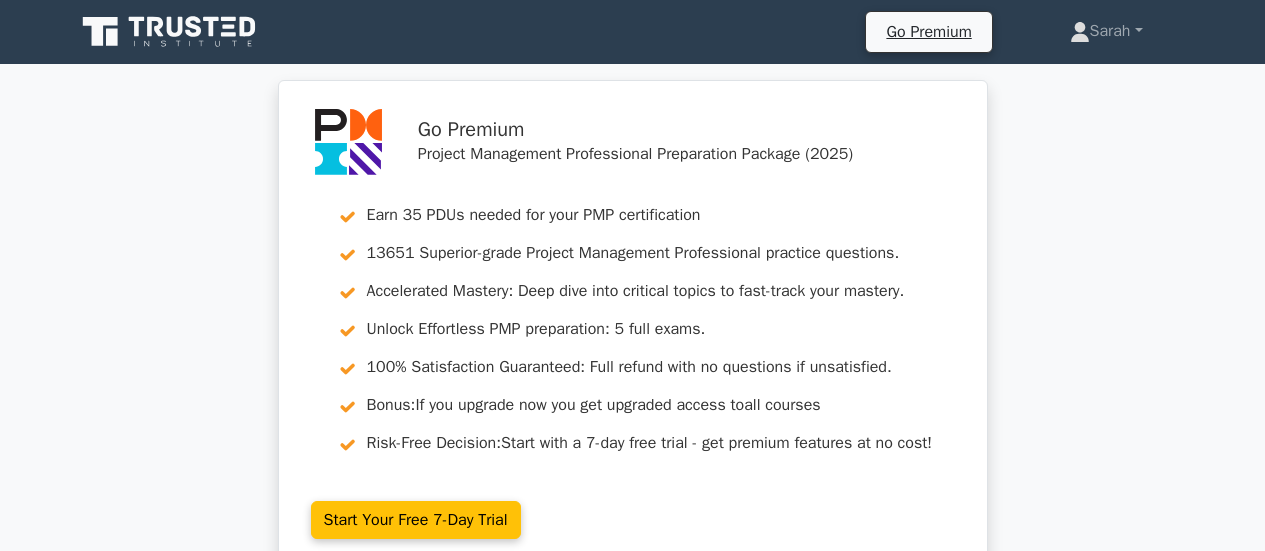 scroll, scrollTop: 371, scrollLeft: 0, axis: vertical 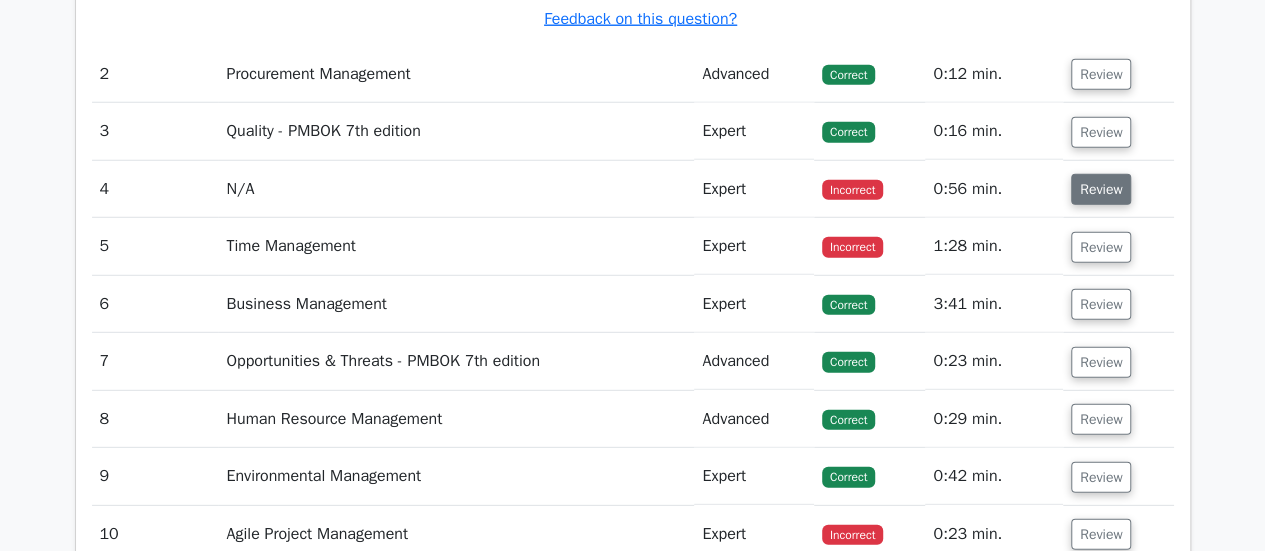 click on "Review" at bounding box center [1101, 189] 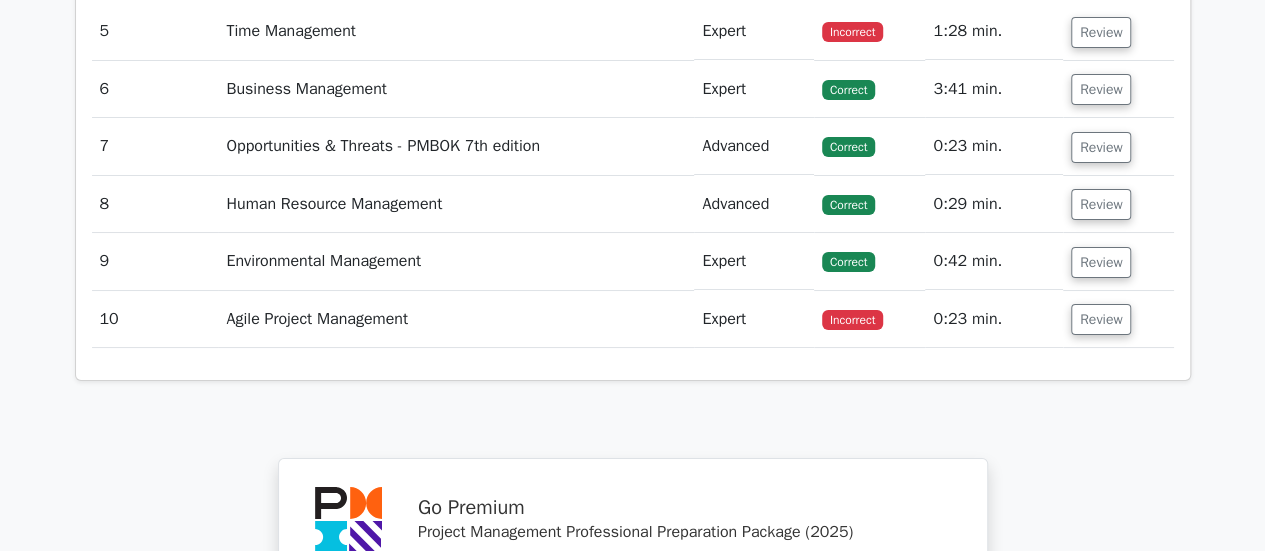scroll, scrollTop: 3700, scrollLeft: 0, axis: vertical 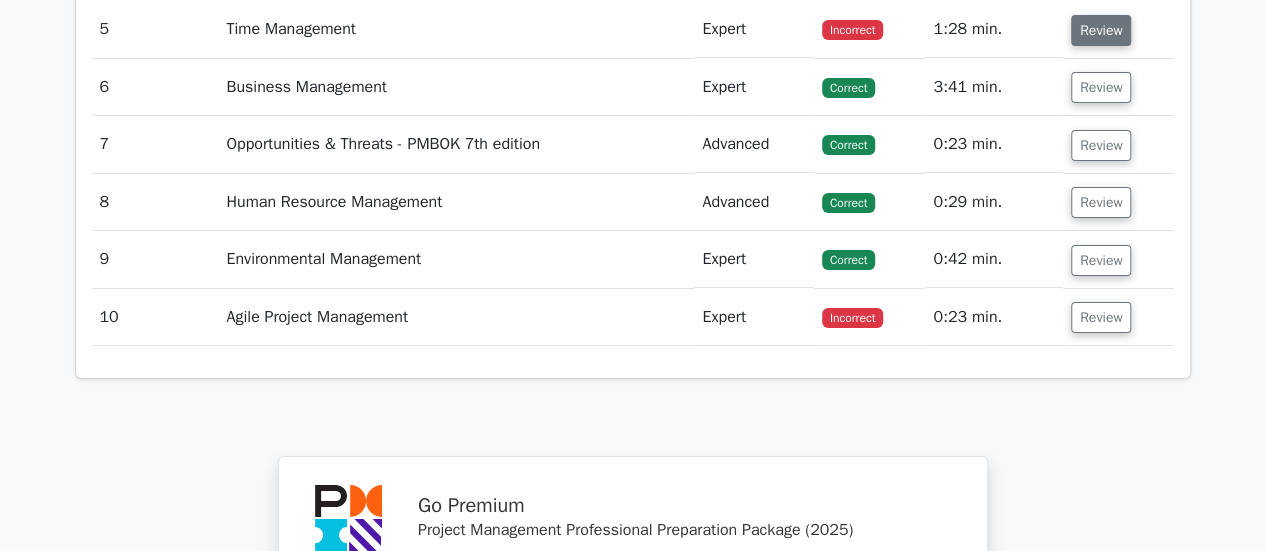 click on "Review" at bounding box center (1101, 30) 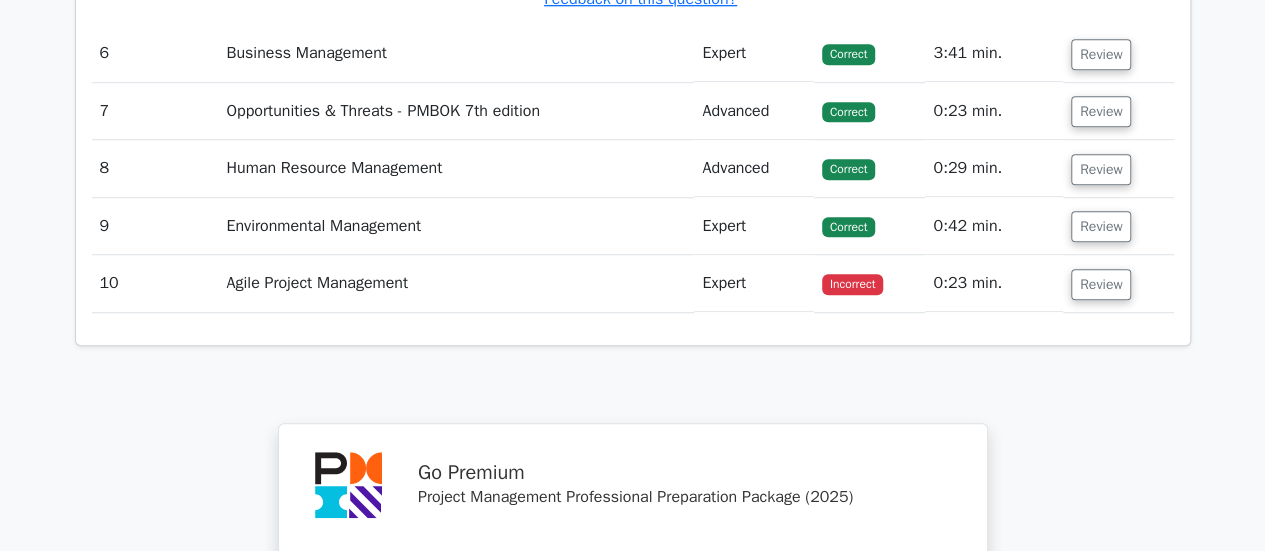 scroll, scrollTop: 4500, scrollLeft: 0, axis: vertical 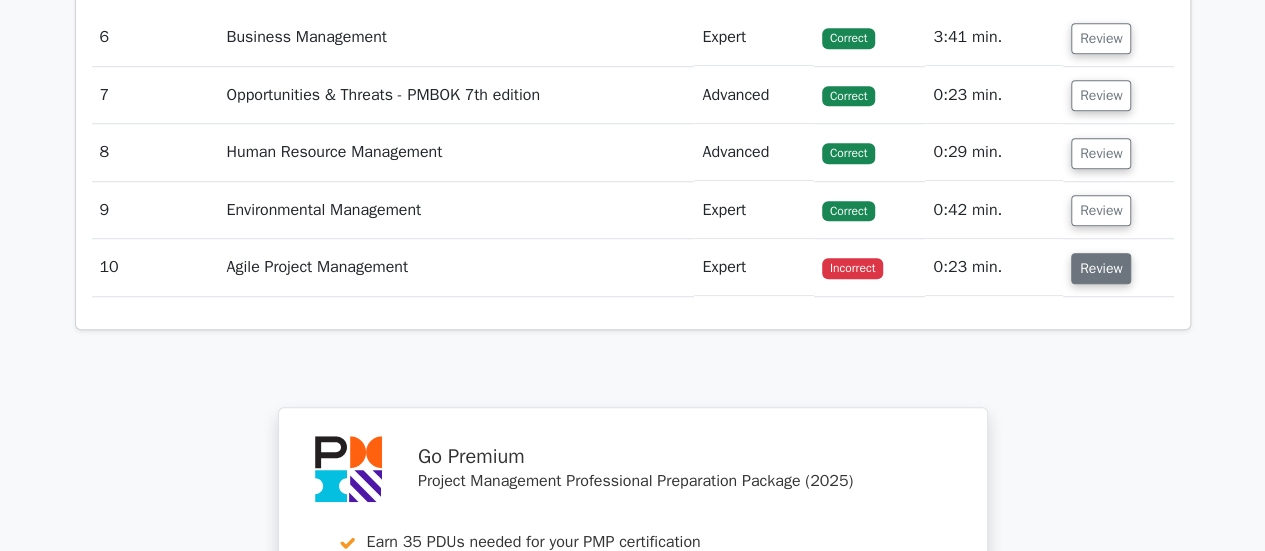 click on "Review" at bounding box center (1101, 268) 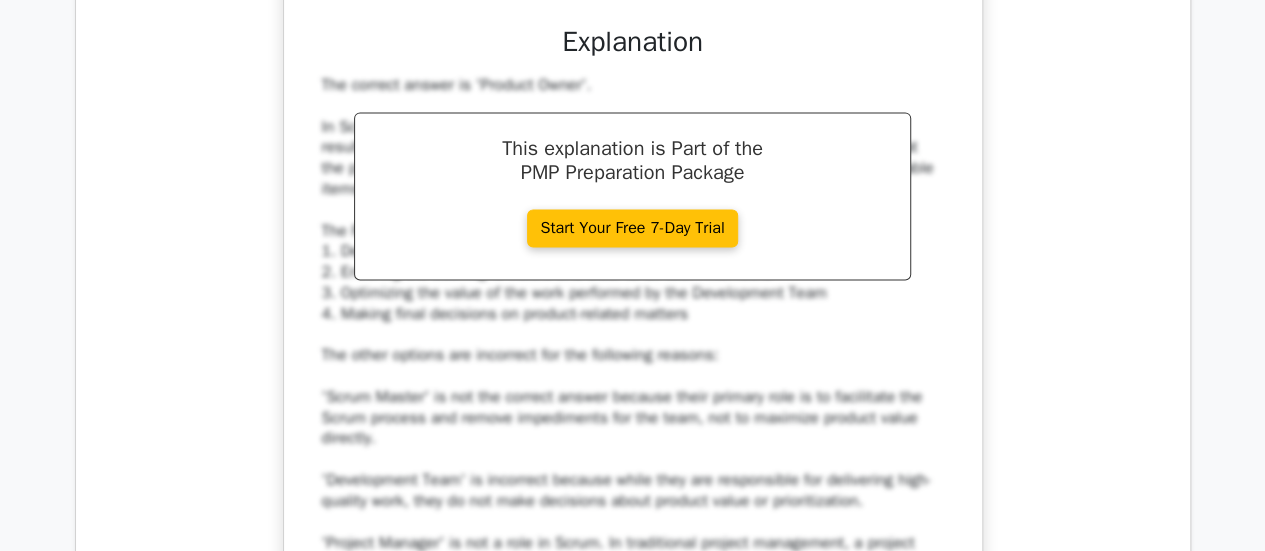 scroll, scrollTop: 5200, scrollLeft: 0, axis: vertical 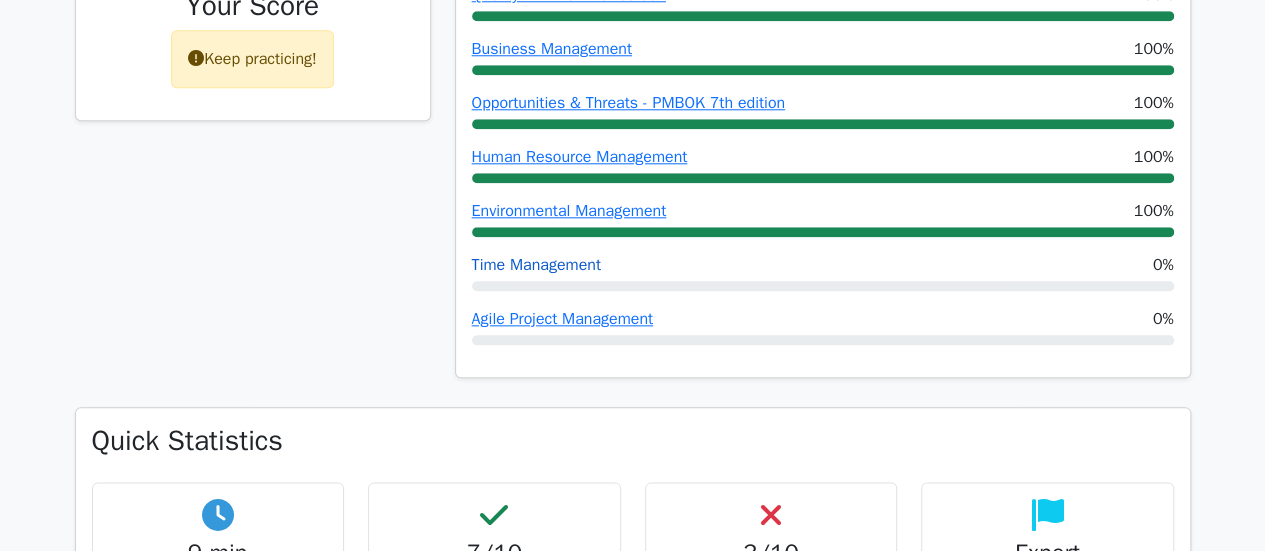 click on "Time Management" at bounding box center [536, 265] 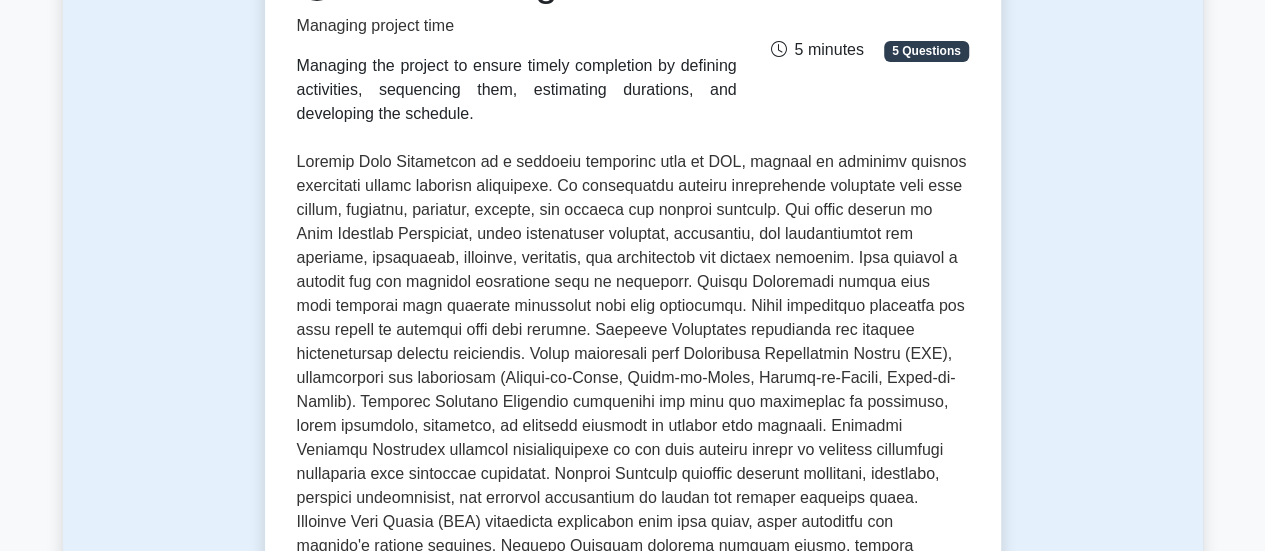 scroll, scrollTop: 300, scrollLeft: 0, axis: vertical 